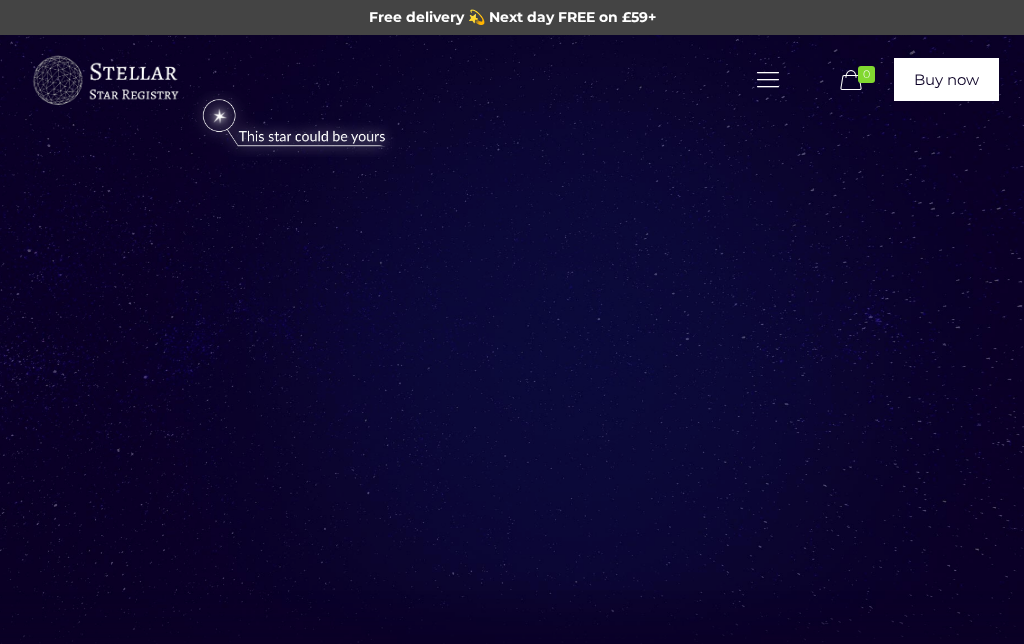 scroll, scrollTop: 0, scrollLeft: 0, axis: both 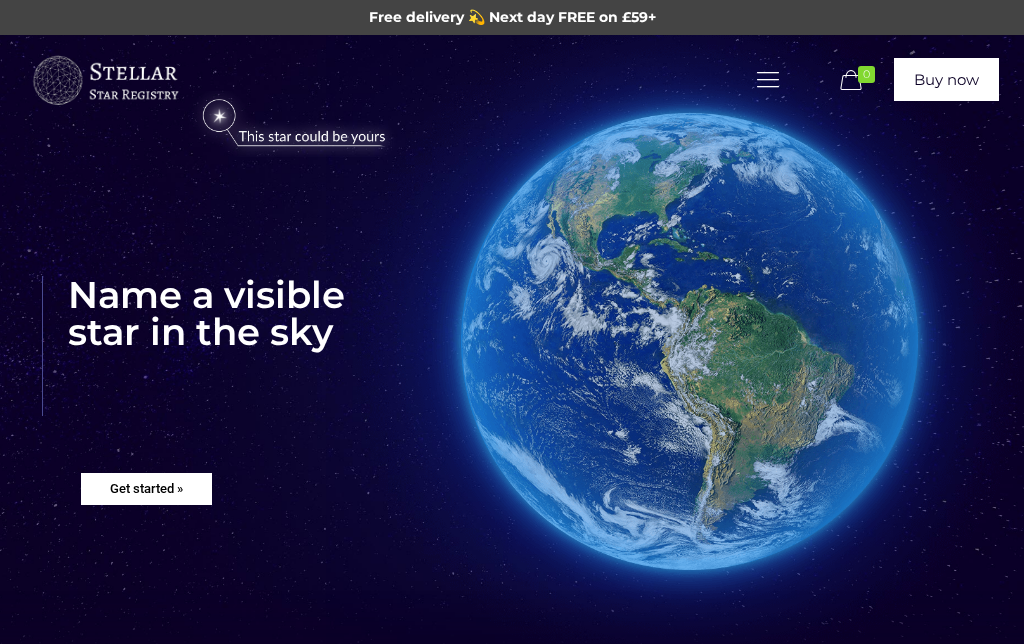 click on "Get started »" at bounding box center (146, 489) 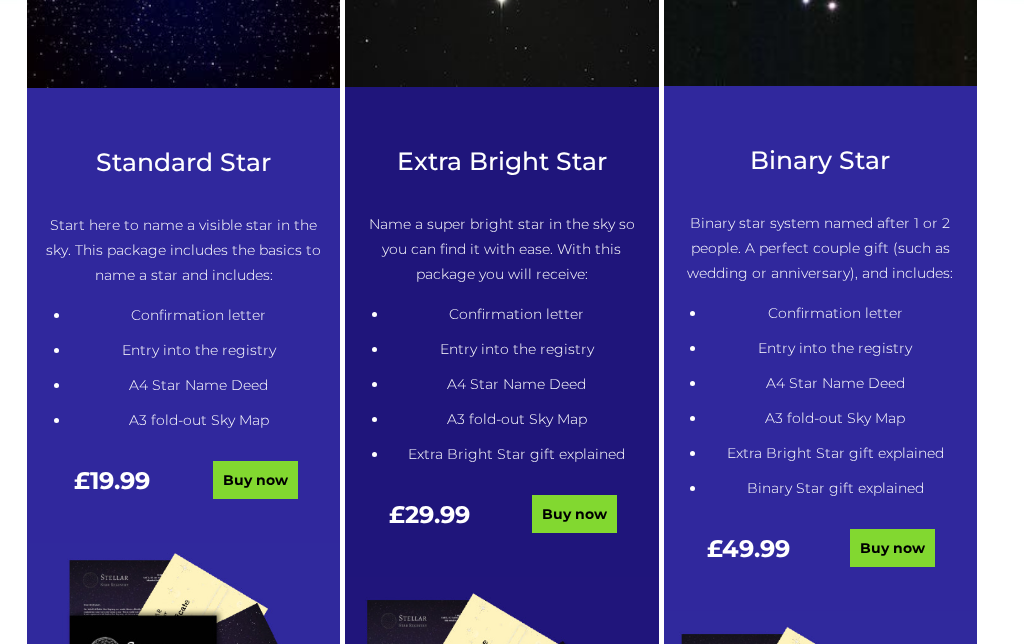 scroll, scrollTop: 878, scrollLeft: 0, axis: vertical 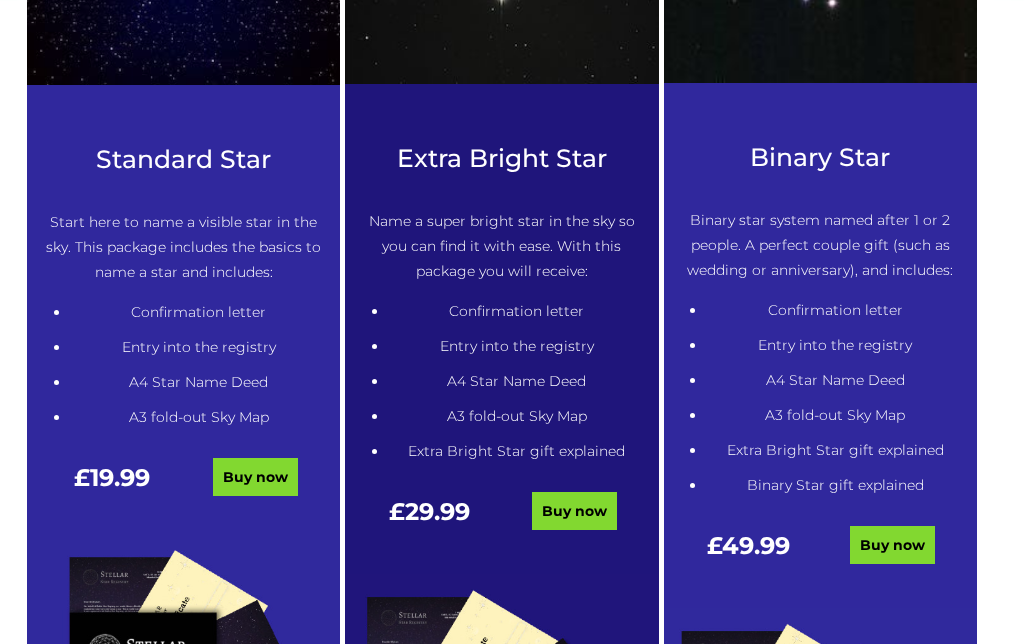 click on "Buy now" at bounding box center [255, 478] 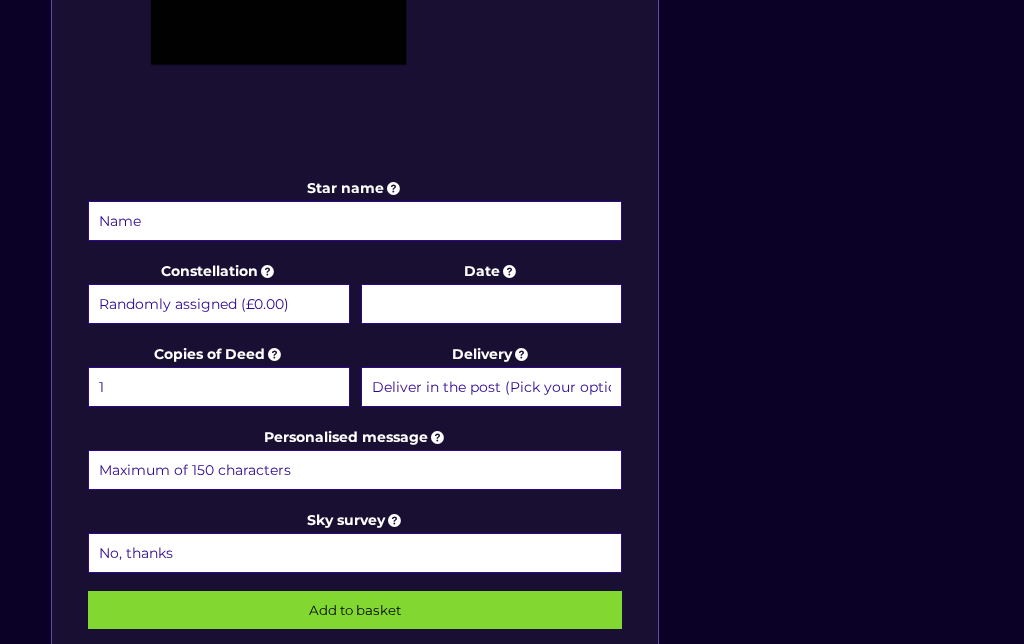 scroll, scrollTop: 840, scrollLeft: 0, axis: vertical 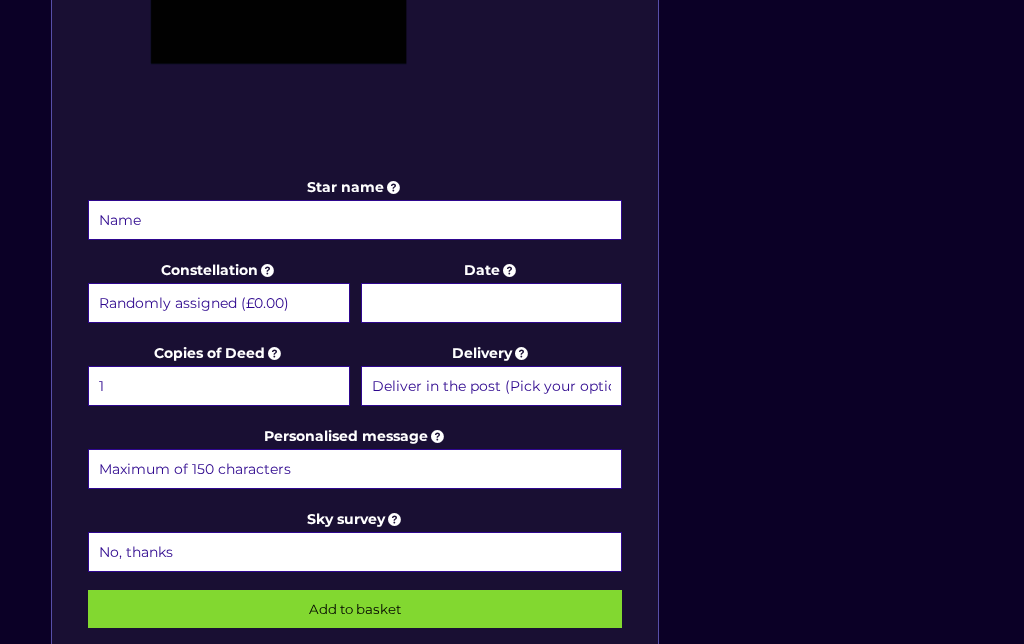 click on "Star name" at bounding box center [355, 220] 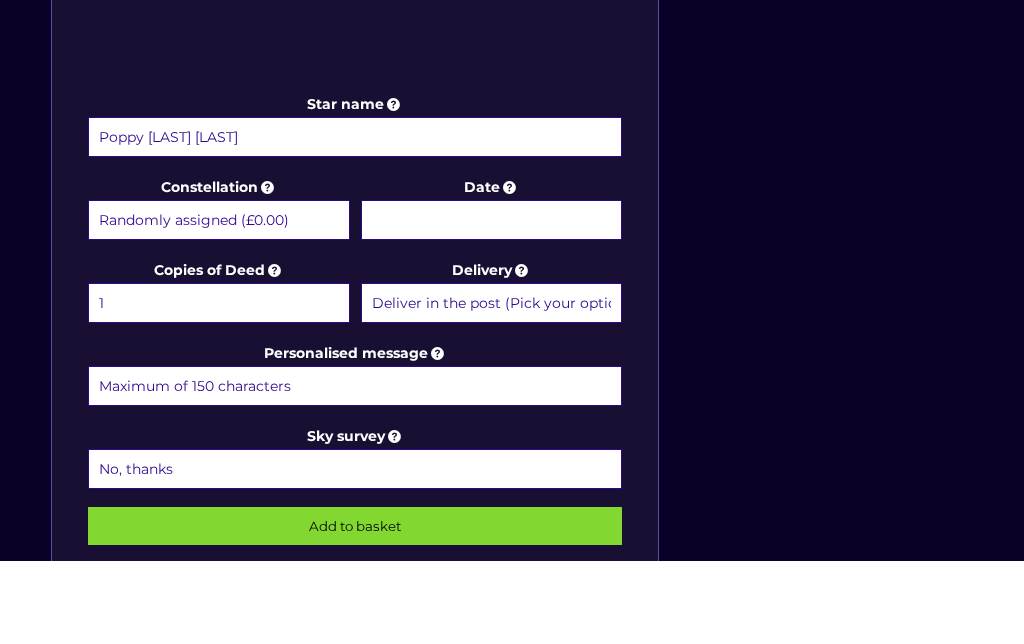 type on "Poppy [LAST] [LAST]" 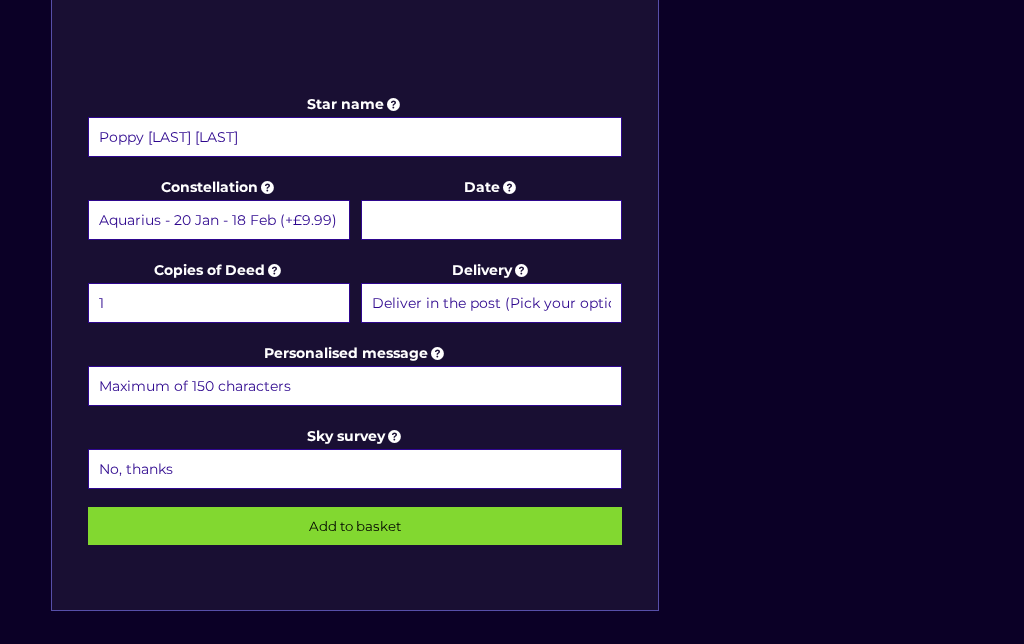 click on "Randomly assigned (£0.00)
Aquarius - 20 Jan - 18 Feb (+£9.99)
Aries - 21 Mar - 19 Apr (+£9.99)
Cancer - 21 Jun - 22 Jul (+£9.99)
Capricorn - 22 Dec - 19 Jan (+£9.99)
Gemini - 21 May - 20 Jun (+£9.99)
Leo - 23 Jul - 22 Aug (+£9.99)
Libra - 23 Sep - 22 Oct (+£9.99)
Pisces - 19 Feb - 20 Mar (+£9.99)
Sagittarius - 22 Nov - 21 Dec (+£9.99)
Scorpius - 23 Oct - 21 Nov (+£9.99)
Taurus - 20 Apr - 20 May (+£9.99)
Virgo - 23 Aug - 22 Sep (+£9.99)
Andromeda - For the princess (+£9.99)" at bounding box center [219, 220] 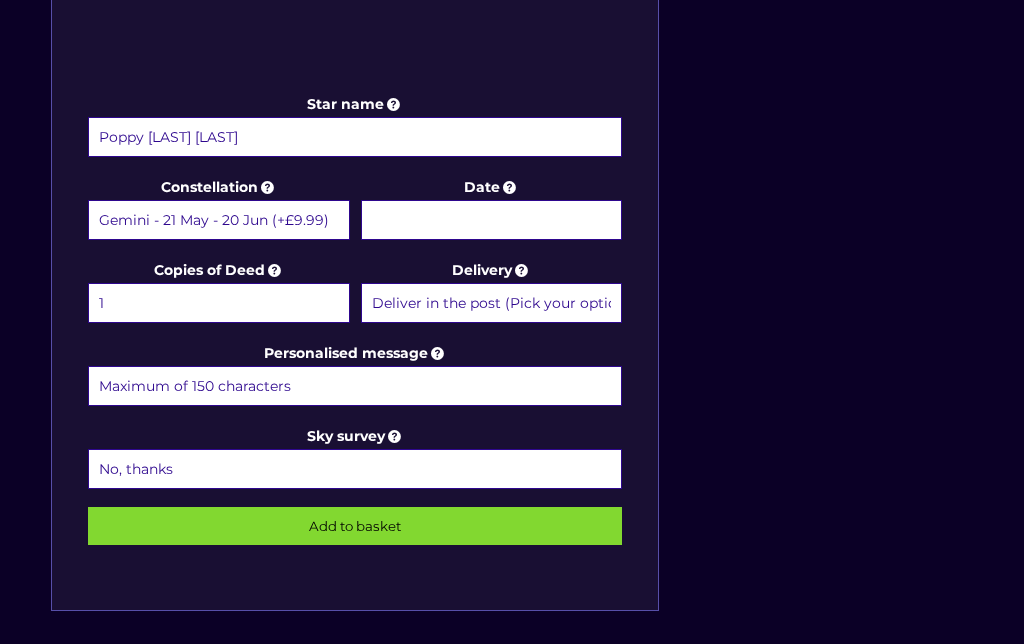 click on "Randomly assigned (£0.00)
Aquarius - 20 Jan - 18 Feb (+£9.99)
Aries - 21 Mar - 19 Apr (+£9.99)
Cancer - 21 Jun - 22 Jul (+£9.99)
Capricorn - 22 Dec - 19 Jan (+£9.99)
Gemini - 21 May - 20 Jun (+£9.99)
Leo - 23 Jul - 22 Aug (+£9.99)
Libra - 23 Sep - 22 Oct (+£9.99)
Pisces - 19 Feb - 20 Mar (+£9.99)
Sagittarius - 22 Nov - 21 Dec (+£9.99)
Scorpius - 23 Oct - 21 Nov (+£9.99)
Taurus - 20 Apr - 20 May (+£9.99)
Virgo - 23 Aug - 22 Sep (+£9.99)
Andromeda - For the princess (+£9.99)" at bounding box center [219, 220] 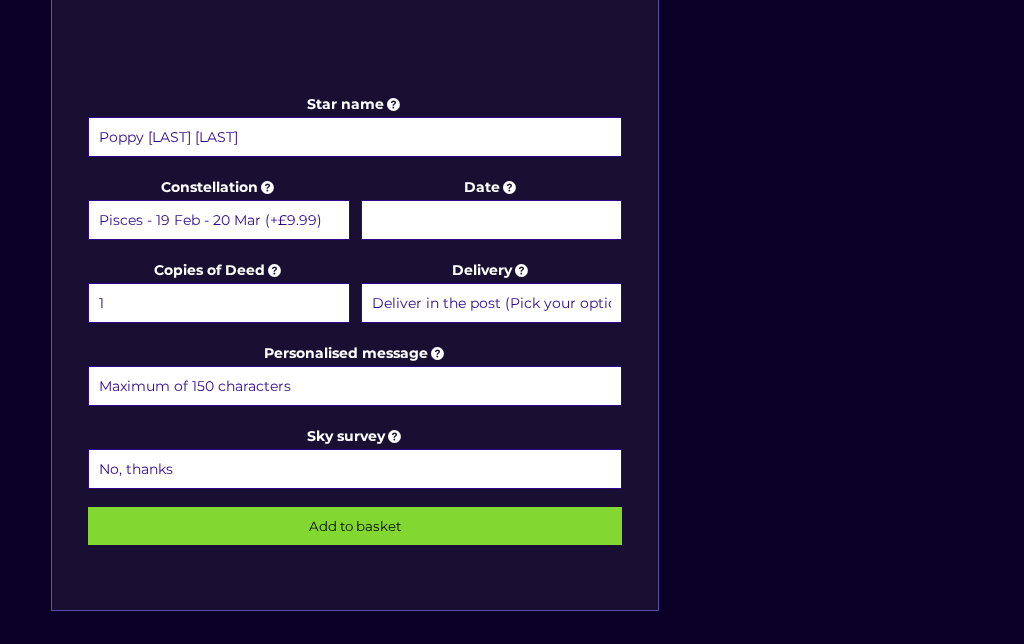 click on "Date" at bounding box center (492, 220) 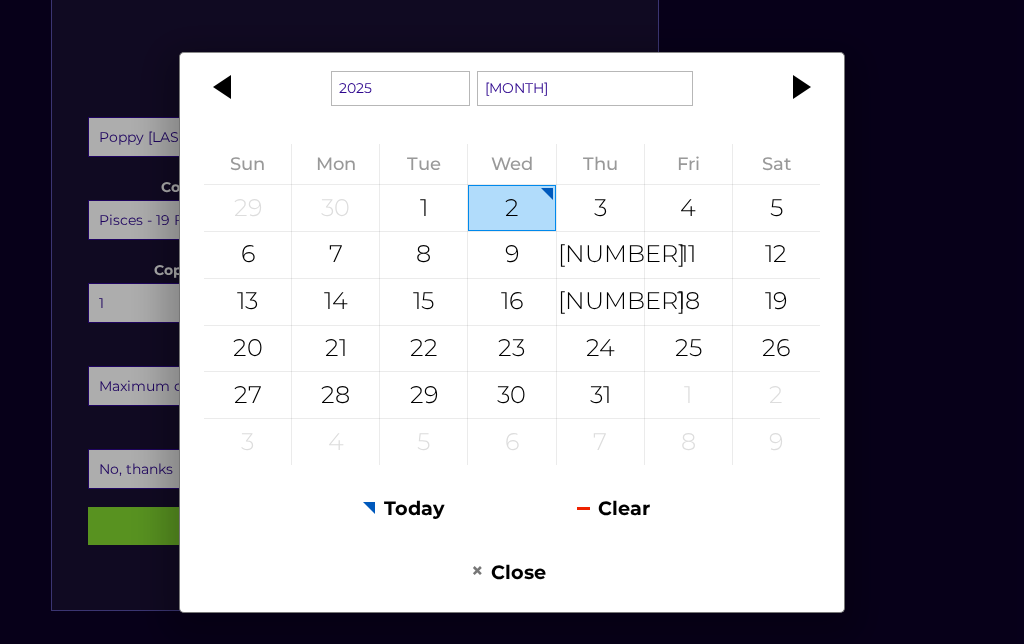 click at bounding box center (225, 87) 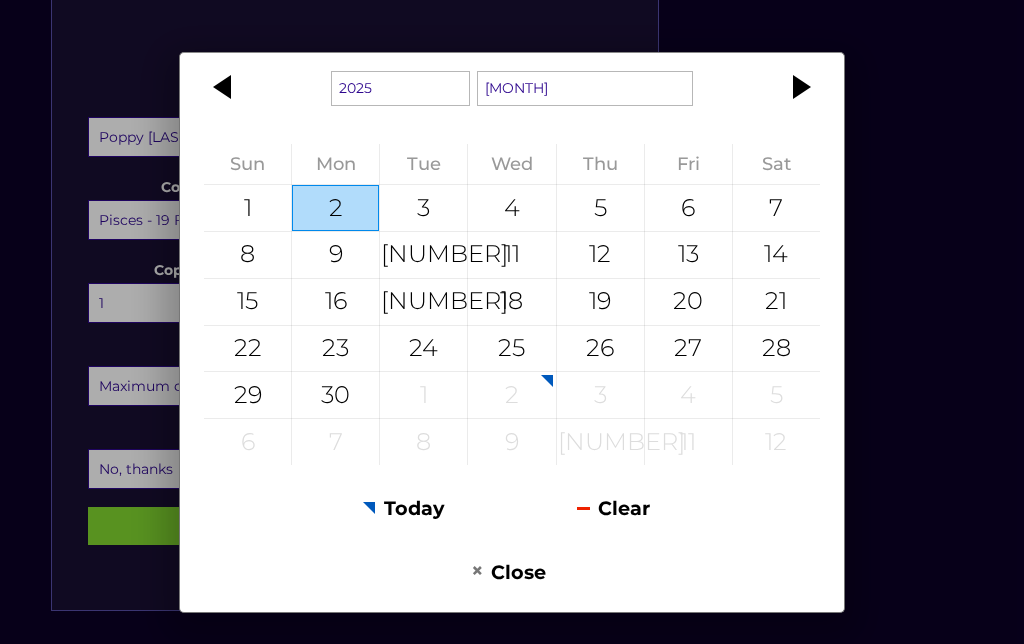 click at bounding box center (225, 87) 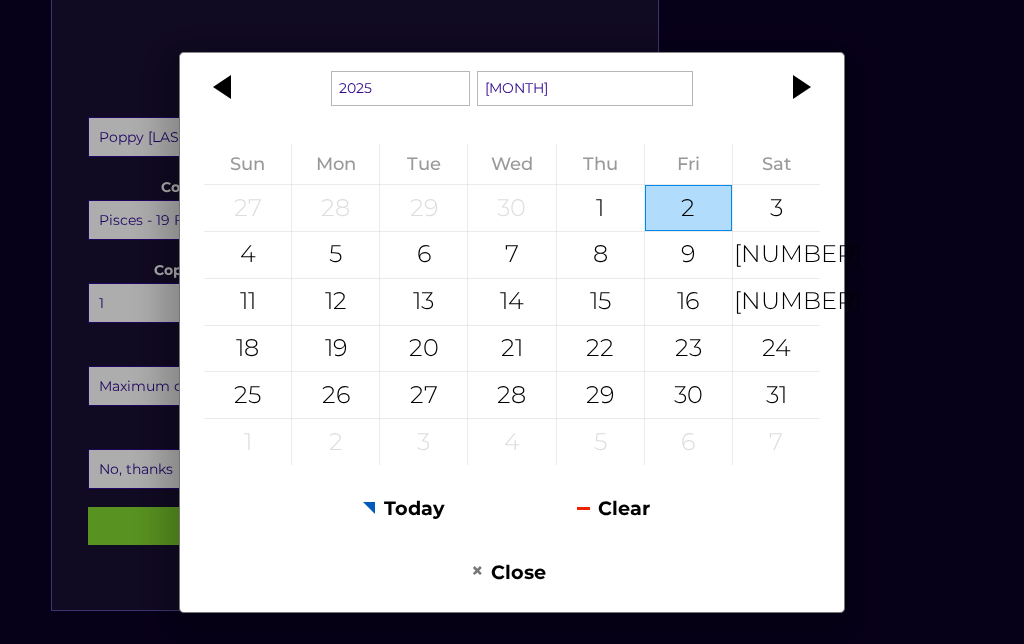 click at bounding box center [225, 87] 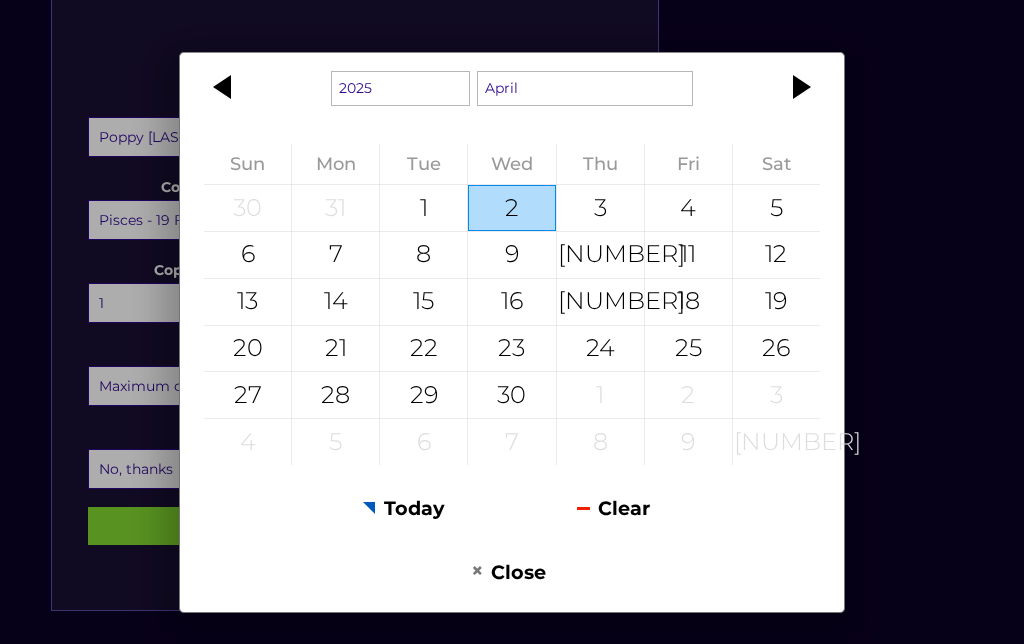 click at bounding box center [225, 87] 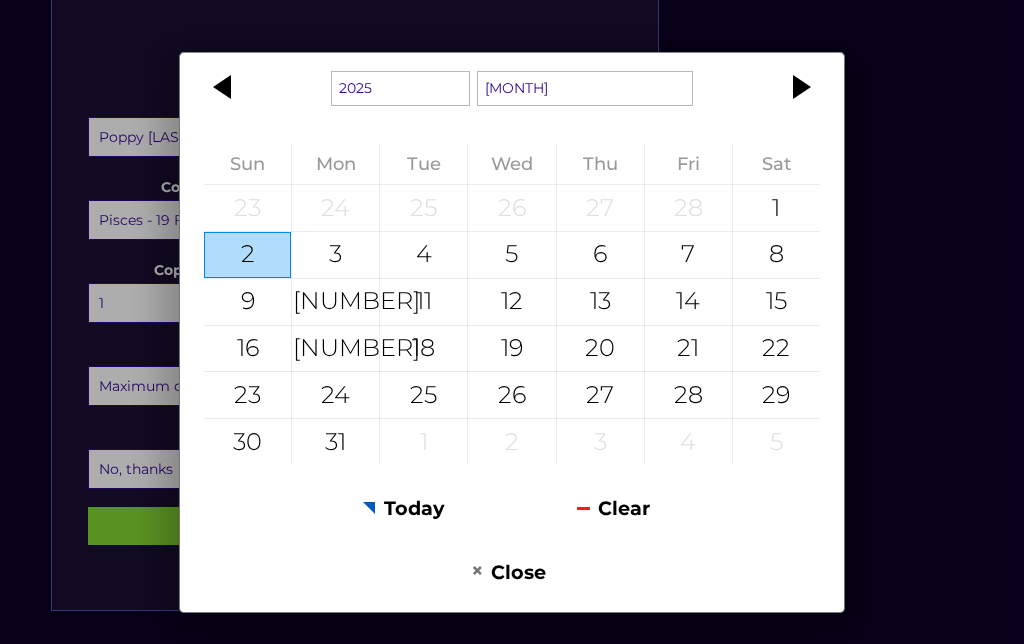 click on "20" at bounding box center [600, 349] 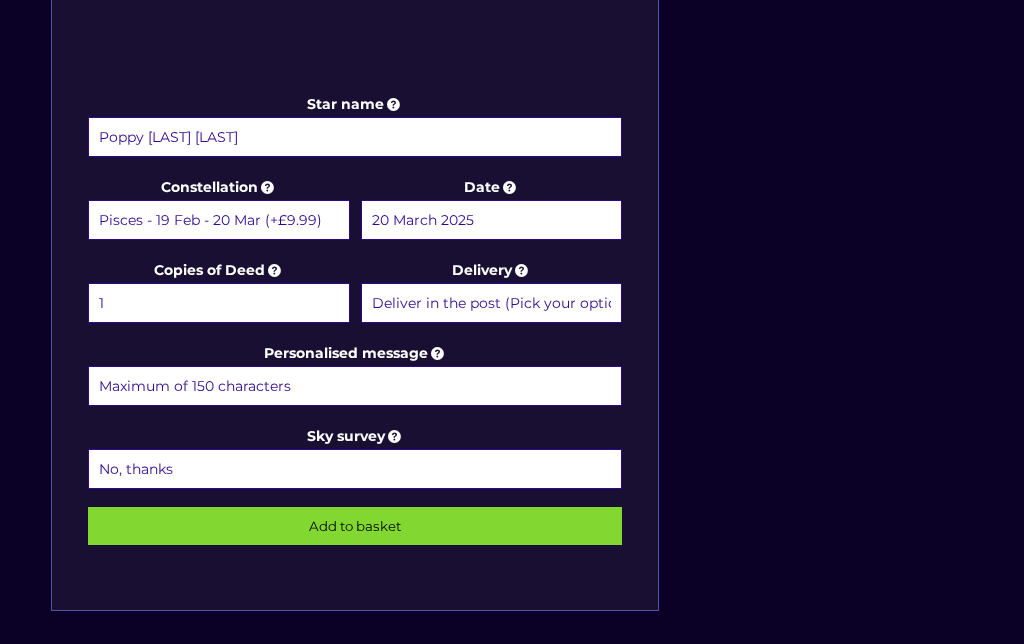 click on "Deliver in the post (Pick your option later)
Deliver in the post and by Email (within 1 hour) (+£4.99)" at bounding box center [492, 303] 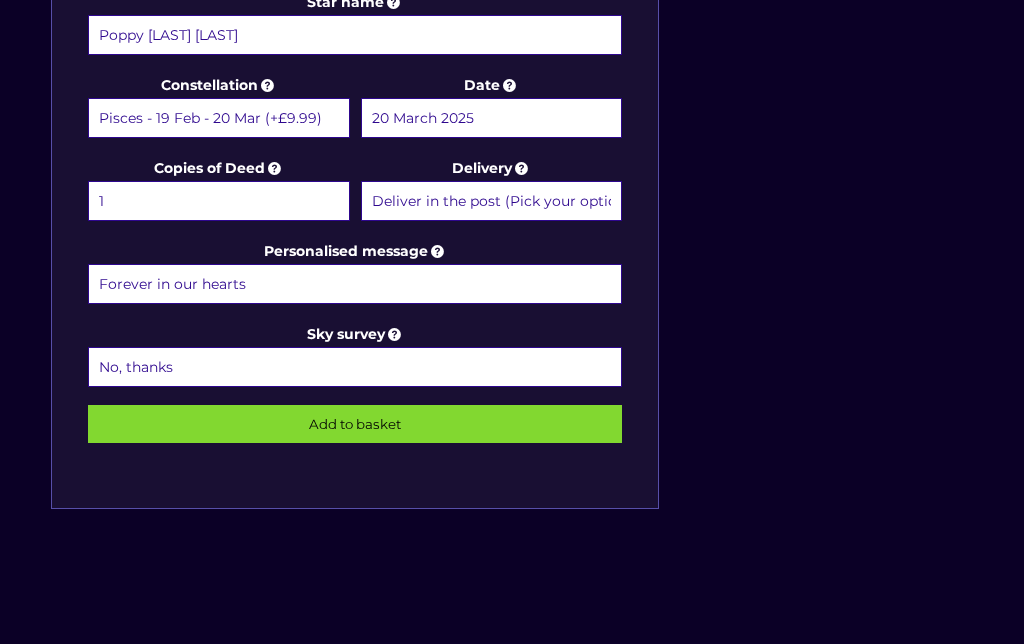 scroll, scrollTop: 1008, scrollLeft: 0, axis: vertical 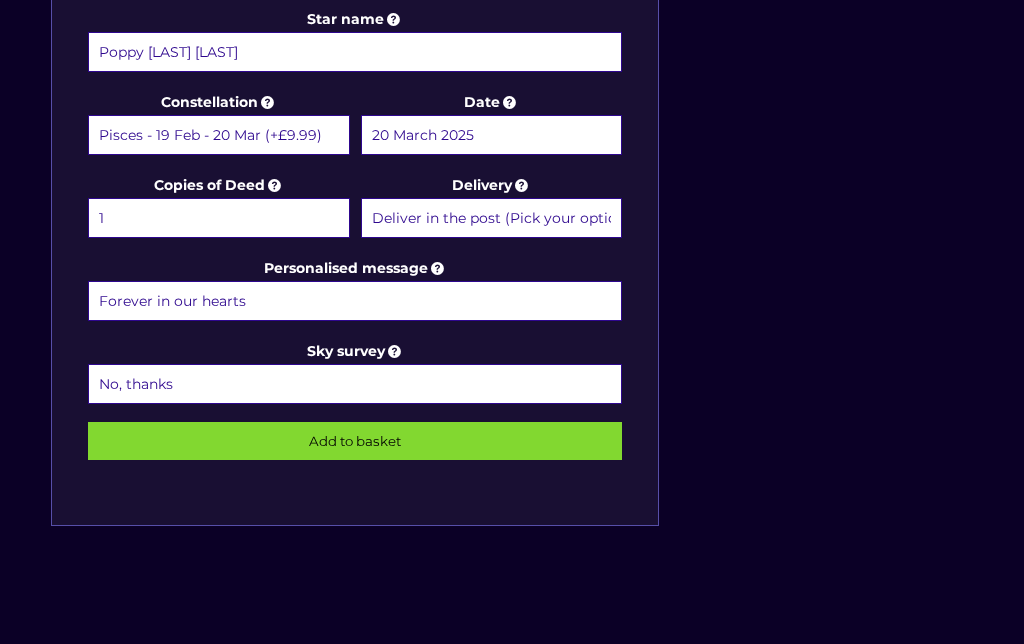 type on "Forever in our hearts" 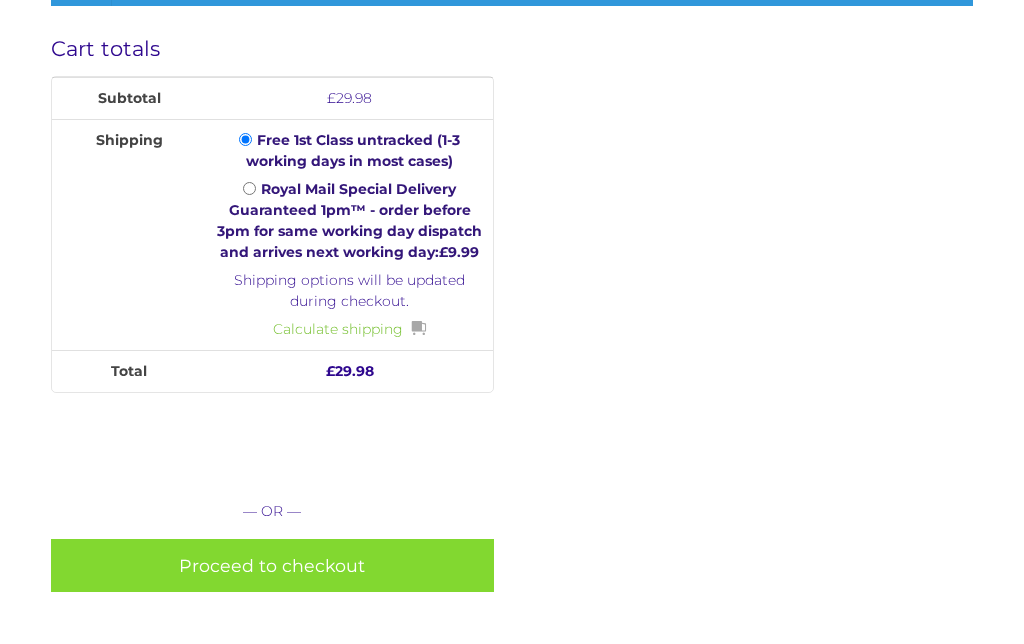 scroll, scrollTop: 858, scrollLeft: 0, axis: vertical 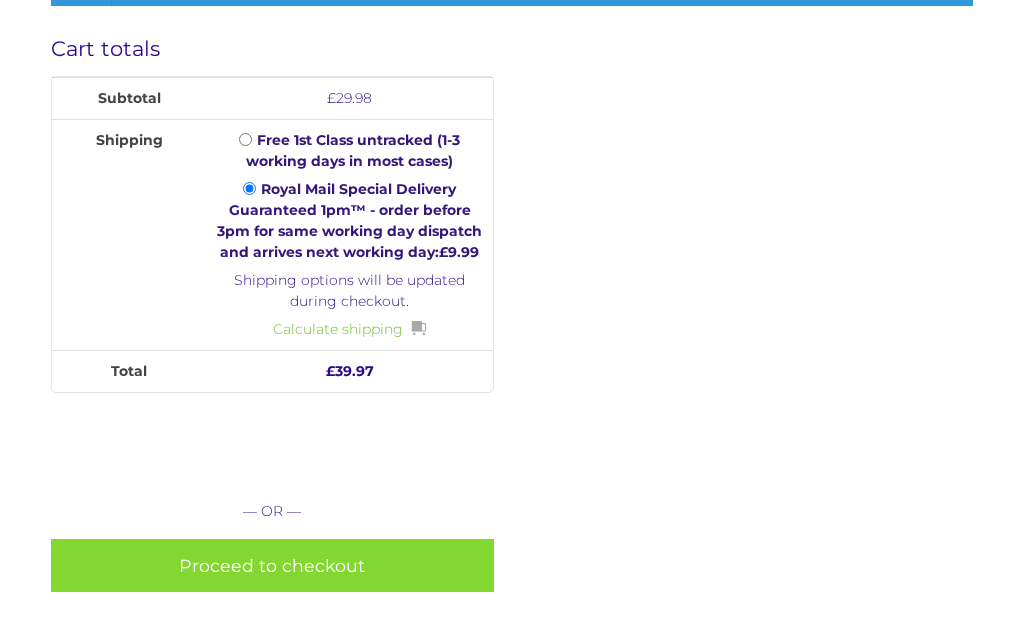click on "Proceed to checkout" at bounding box center [272, 565] 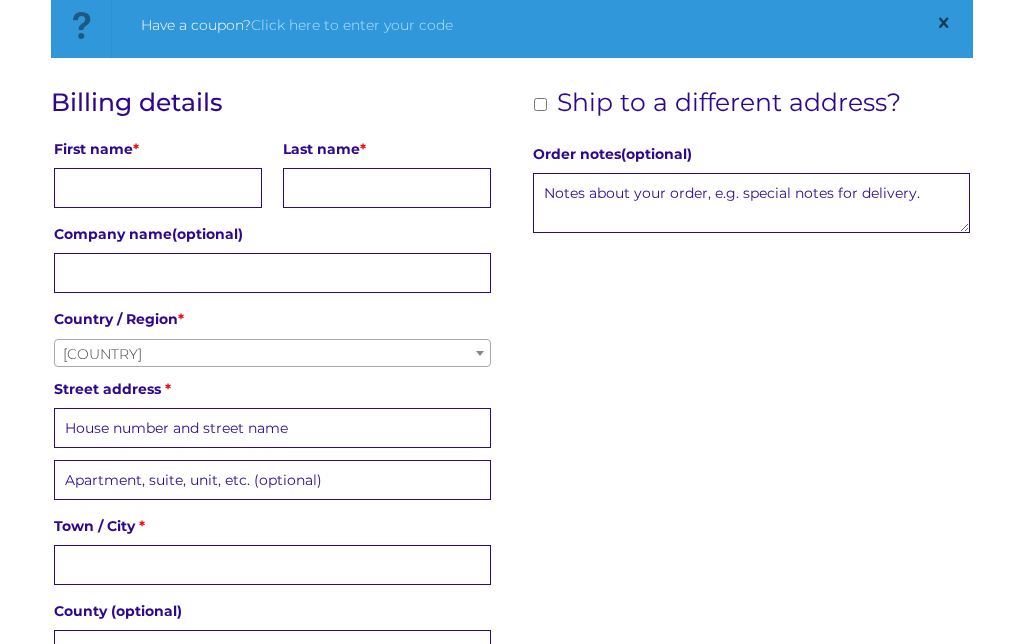 scroll, scrollTop: 327, scrollLeft: 0, axis: vertical 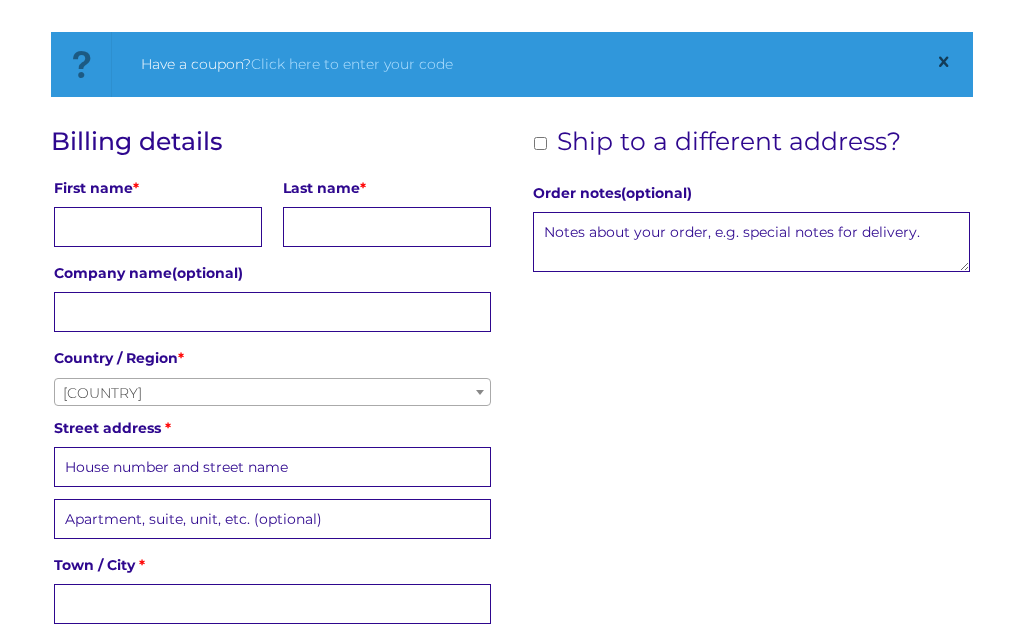 click on "First name *" at bounding box center [158, 227] 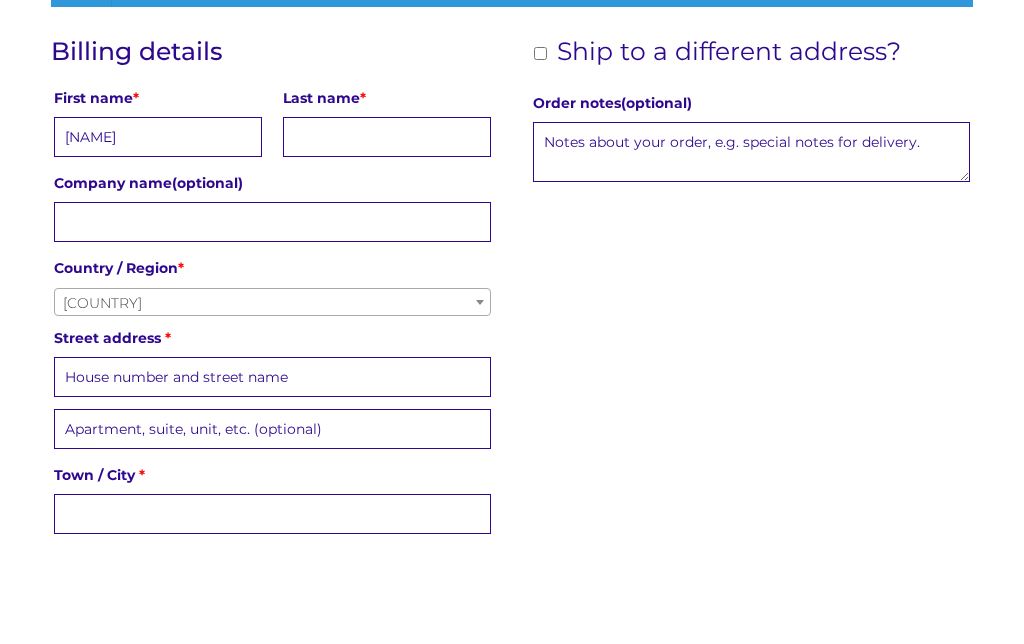 type on "[NAME]" 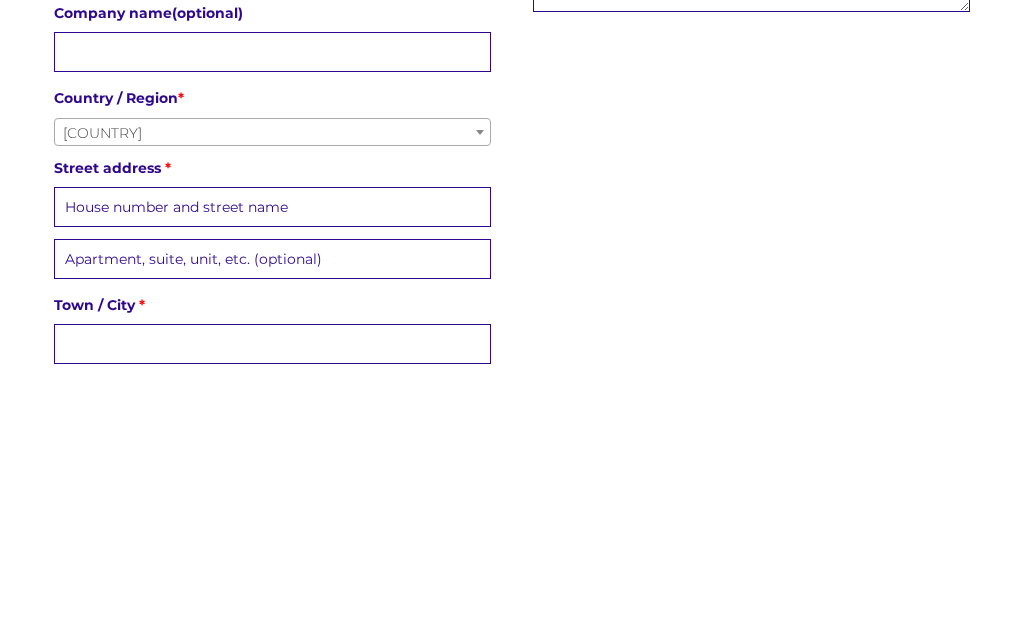 type on "[LAST]" 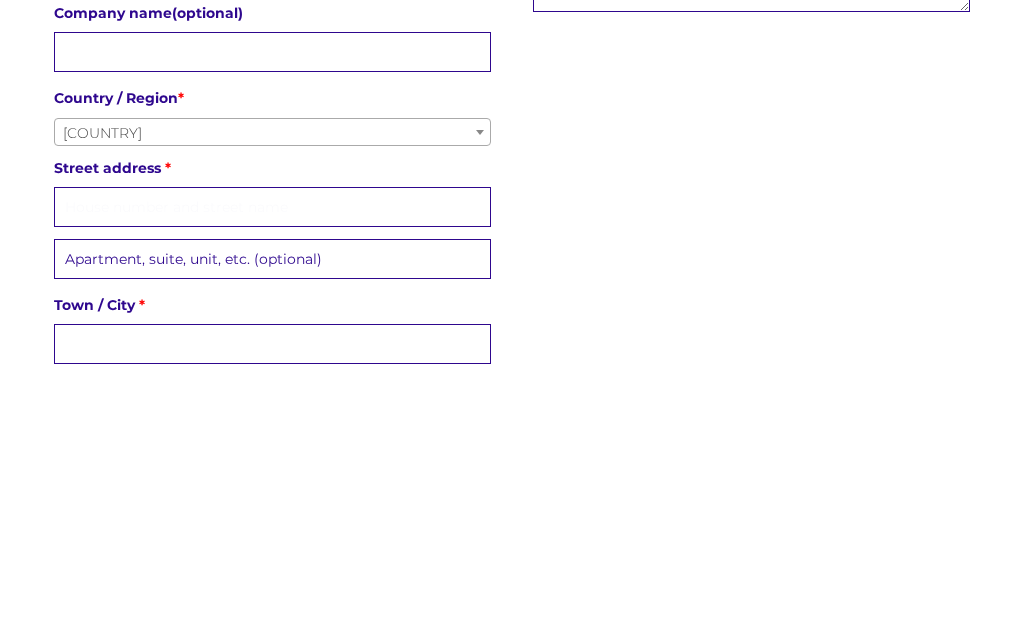 click on "Street address *" at bounding box center (272, 467) 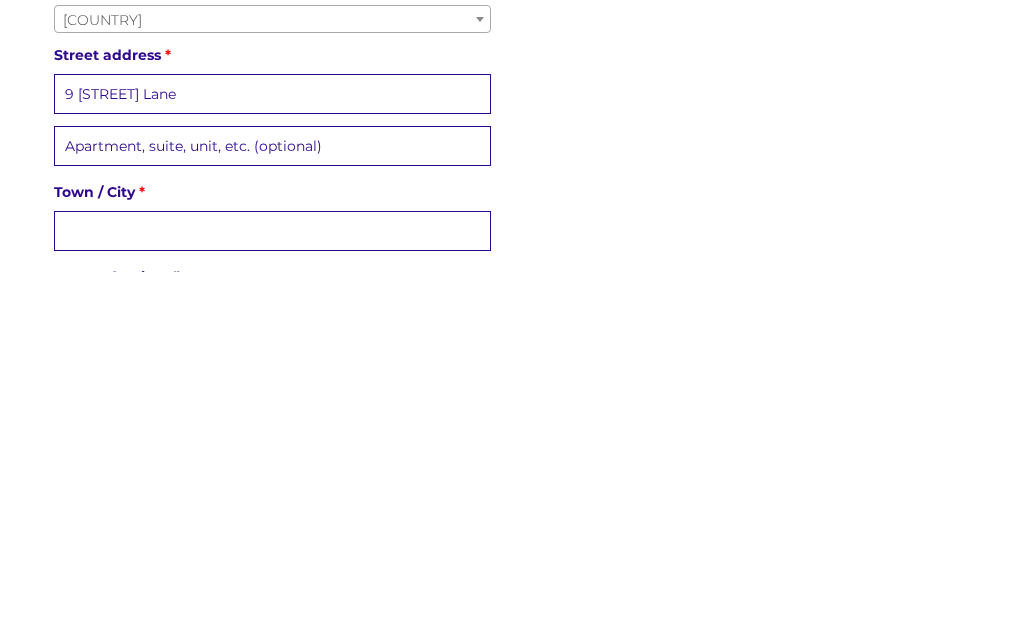 type on "9 [STREET] Lane" 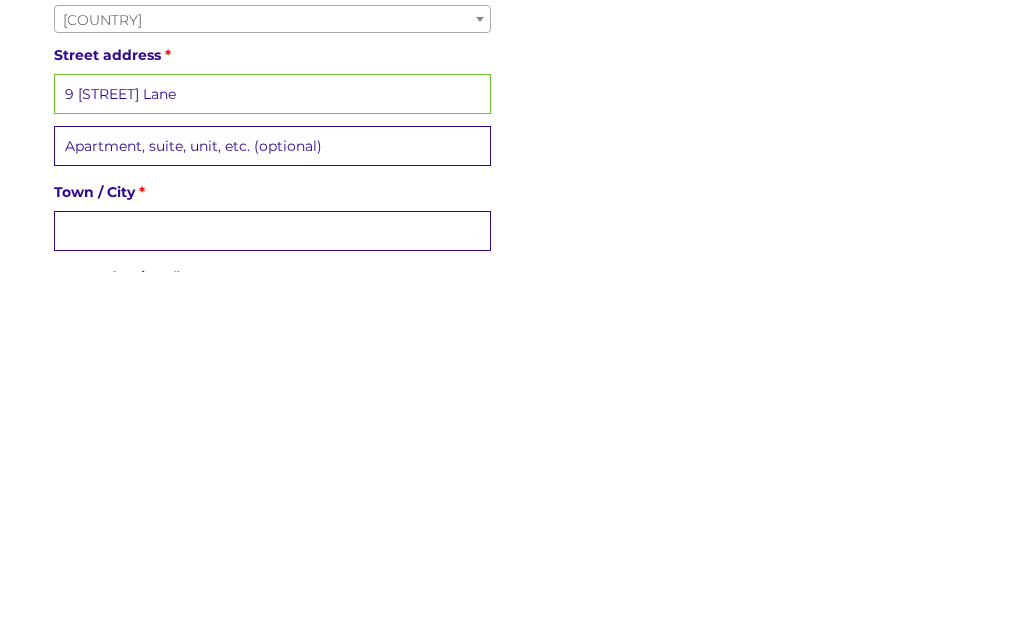 scroll, scrollTop: 342, scrollLeft: 0, axis: vertical 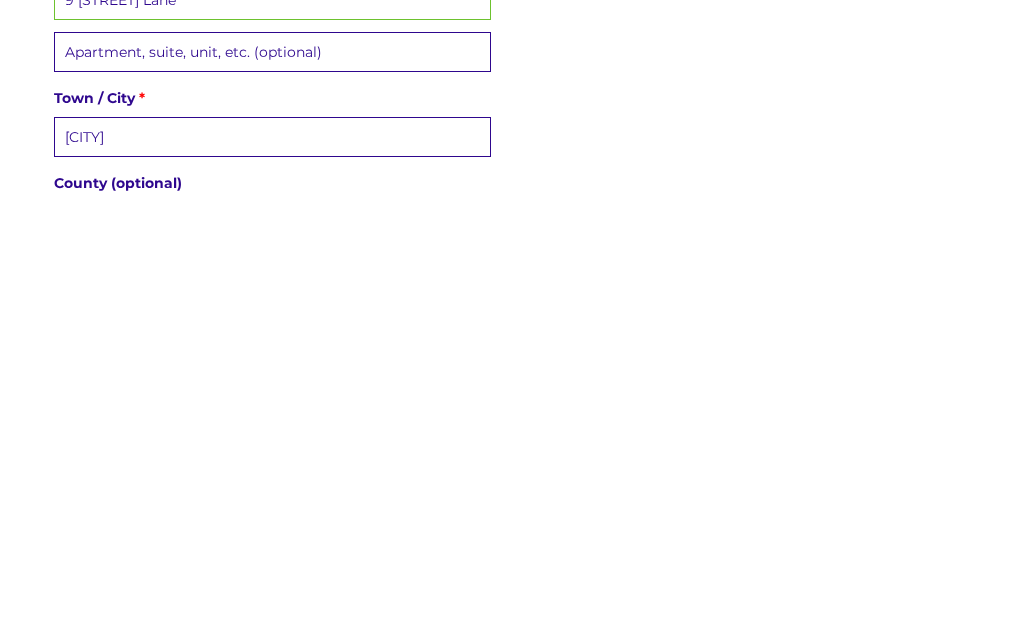 type on "Carlisle" 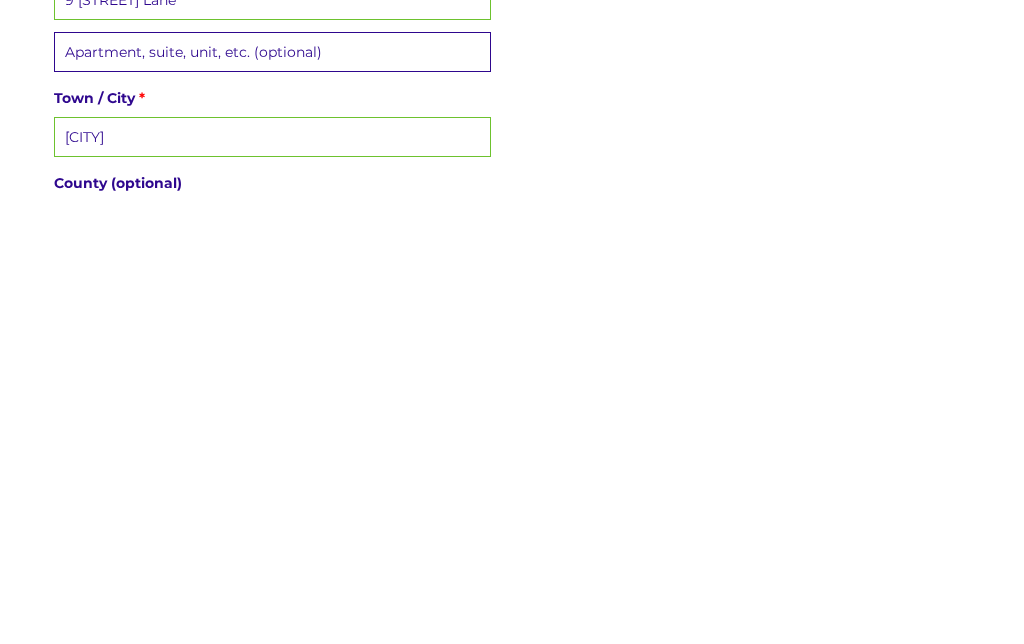 scroll, scrollTop: 427, scrollLeft: 0, axis: vertical 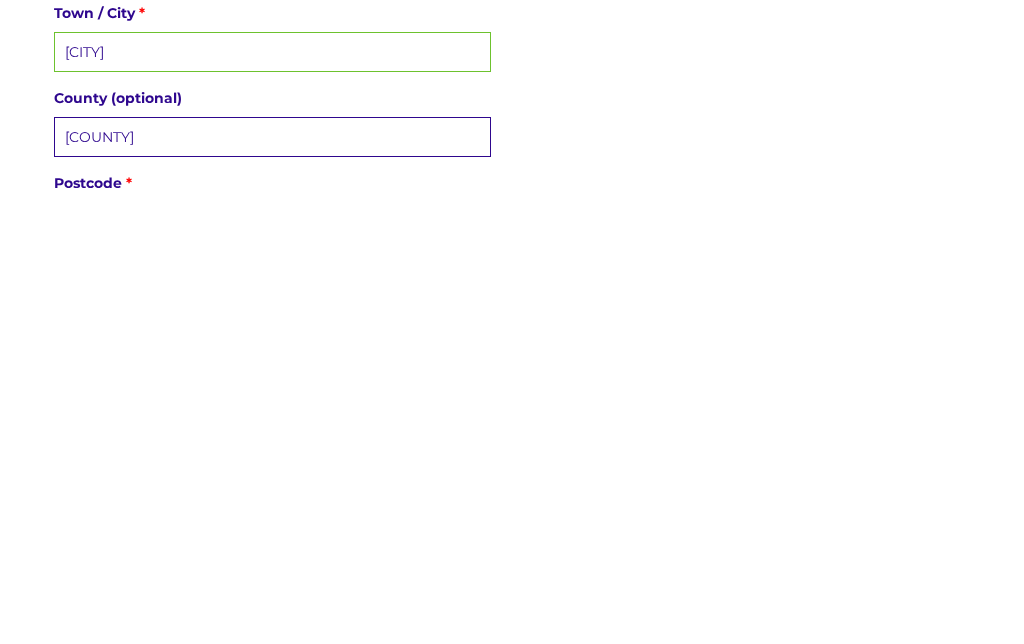 type on "Cumbria" 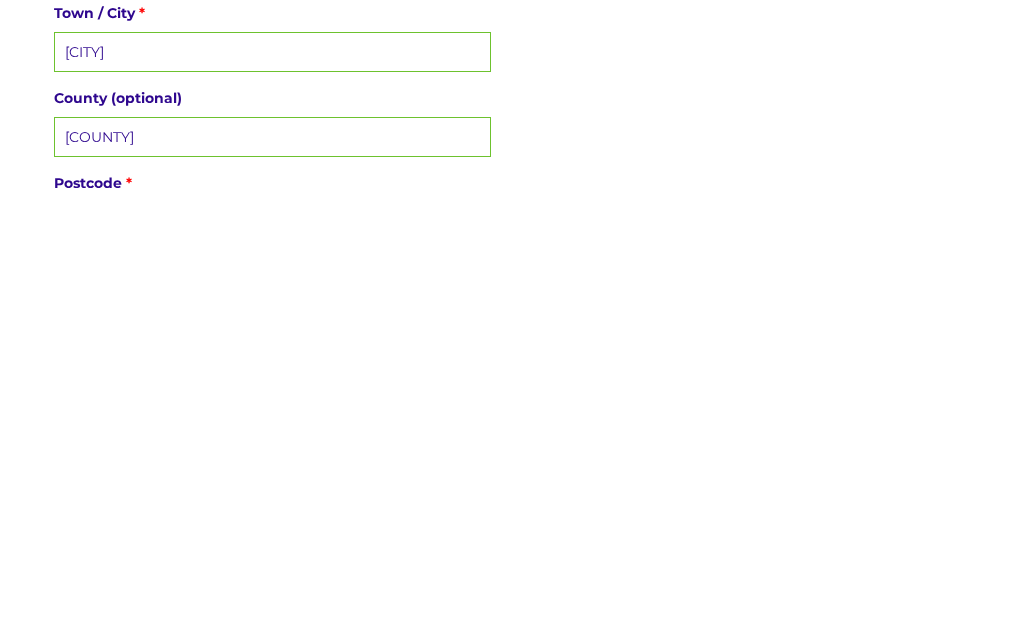 scroll, scrollTop: 512, scrollLeft: 0, axis: vertical 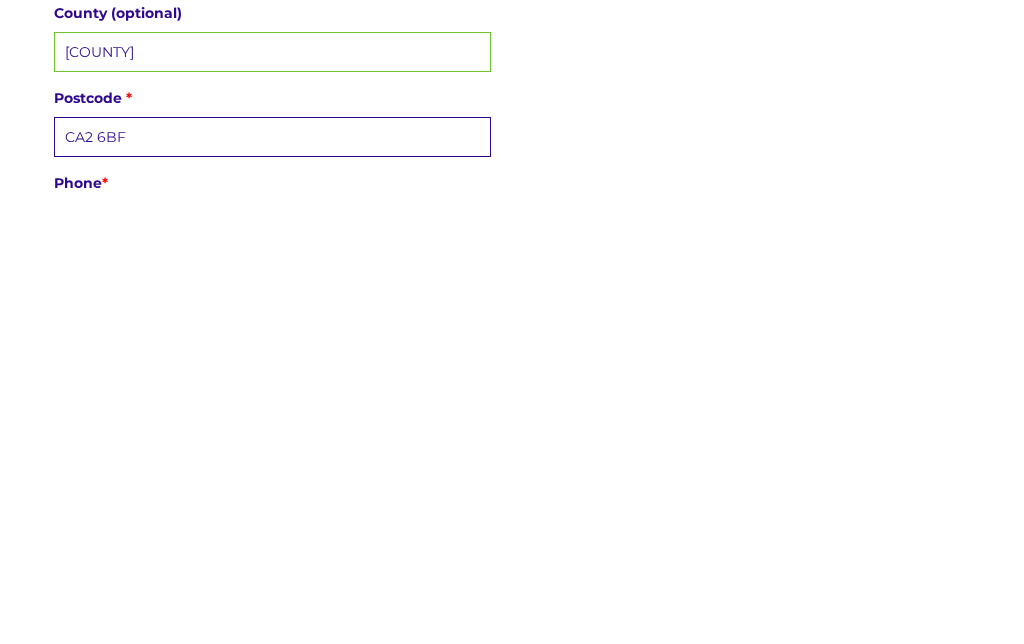 type on "CA2 6BF" 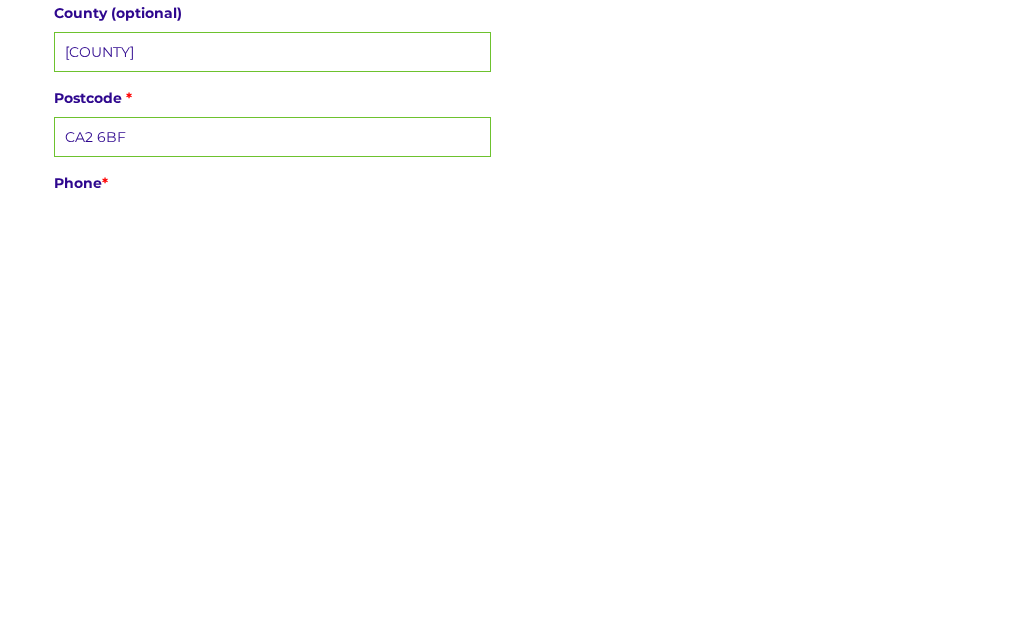 scroll, scrollTop: 597, scrollLeft: 0, axis: vertical 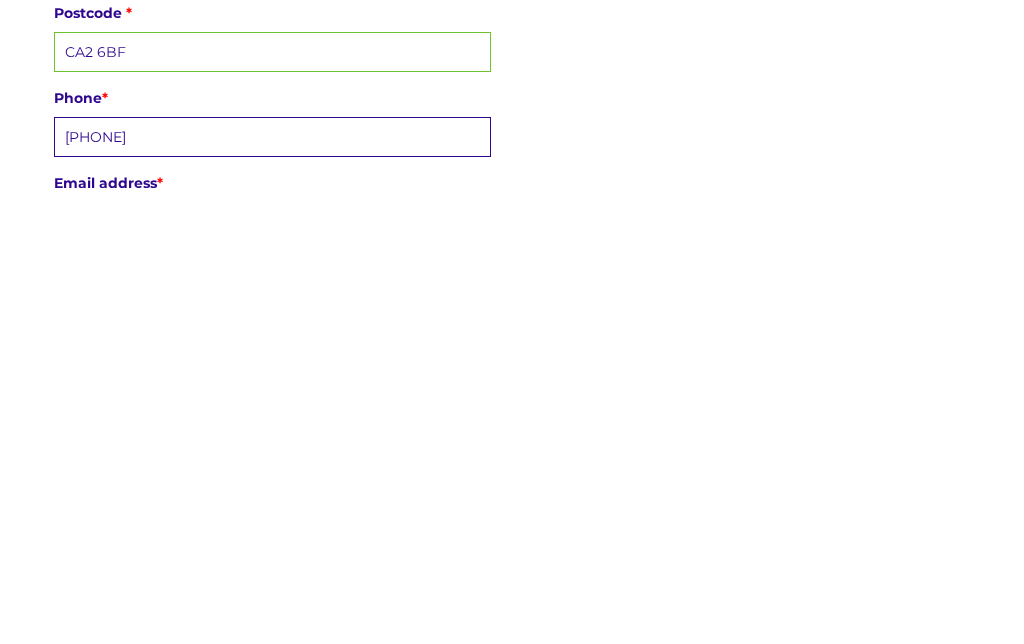 type on "01228 547896" 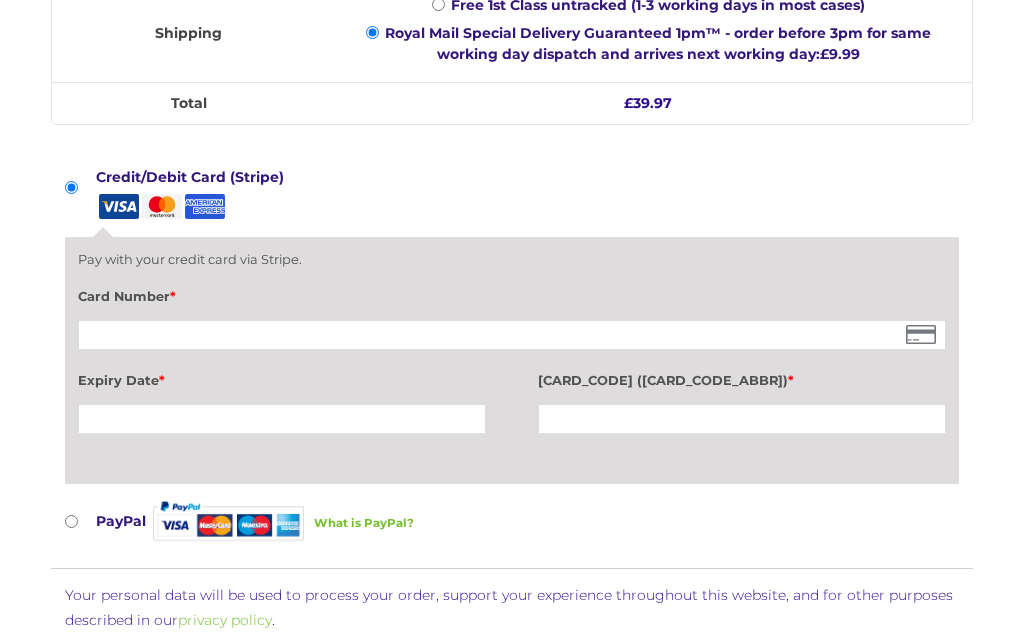 scroll, scrollTop: 1763, scrollLeft: 0, axis: vertical 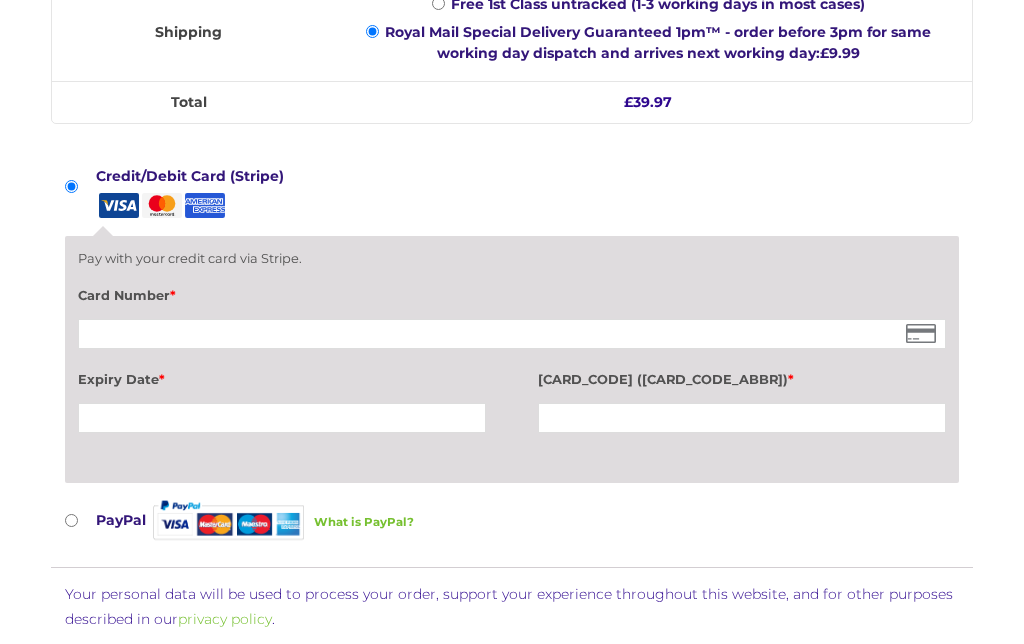 type on "rflangham@gmail.com" 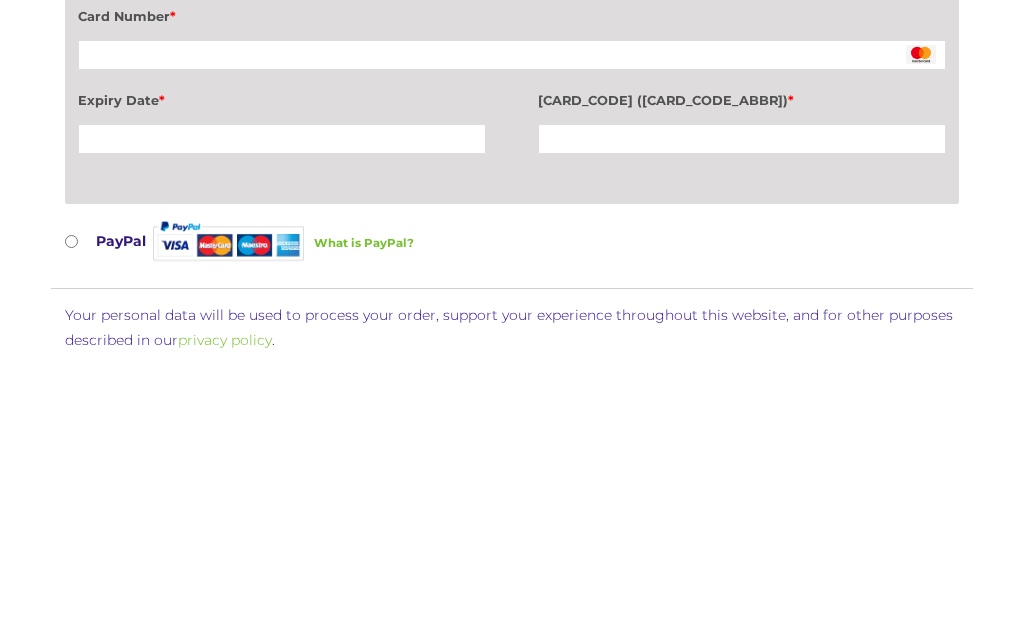 scroll, scrollTop: 2042, scrollLeft: 0, axis: vertical 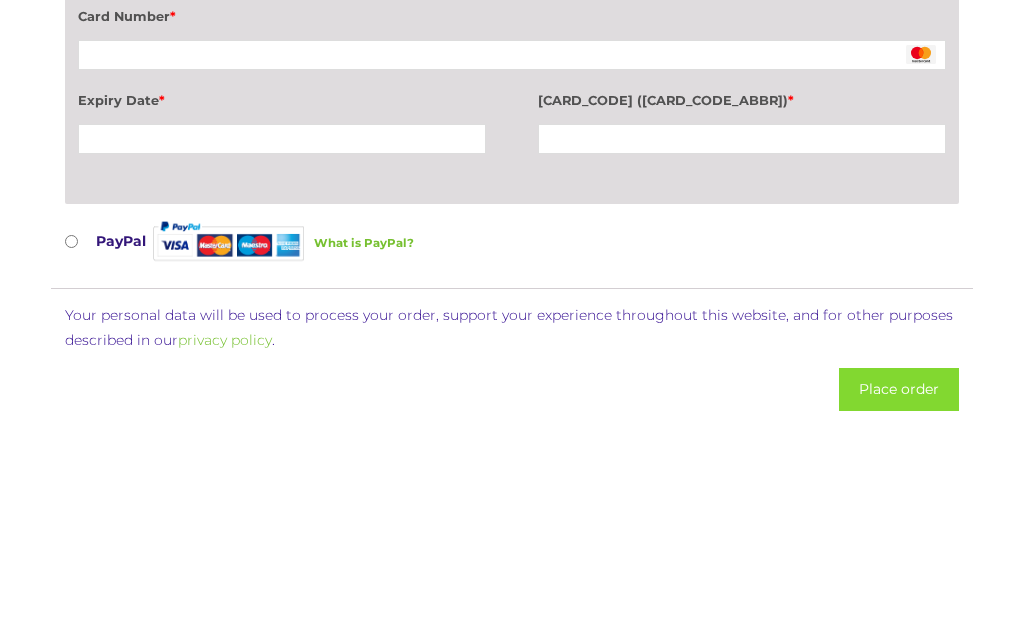 click on "Place order" at bounding box center [899, 389] 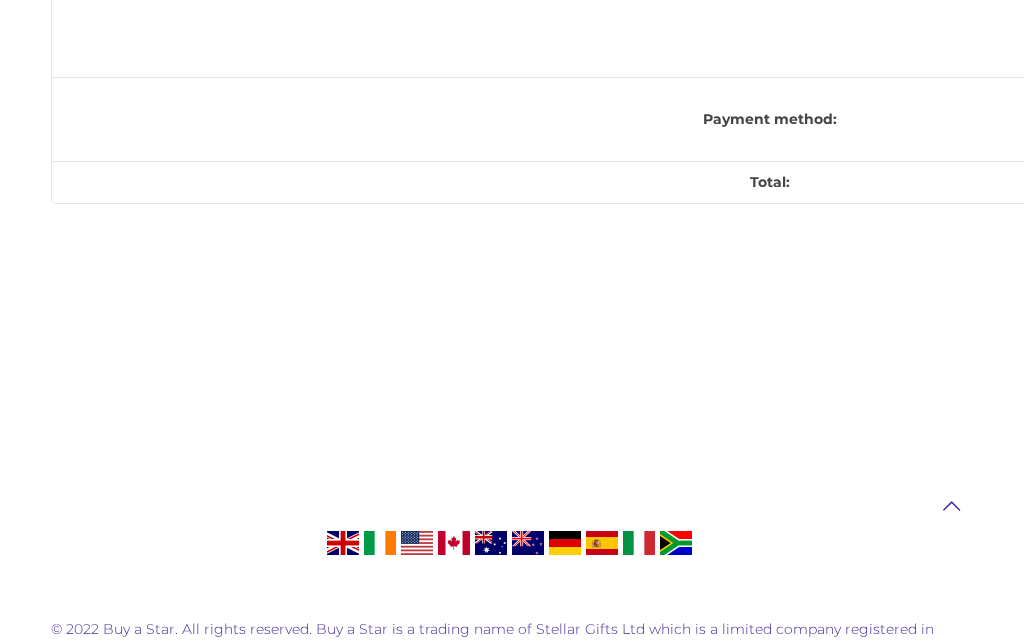 scroll, scrollTop: 1419, scrollLeft: 0, axis: vertical 